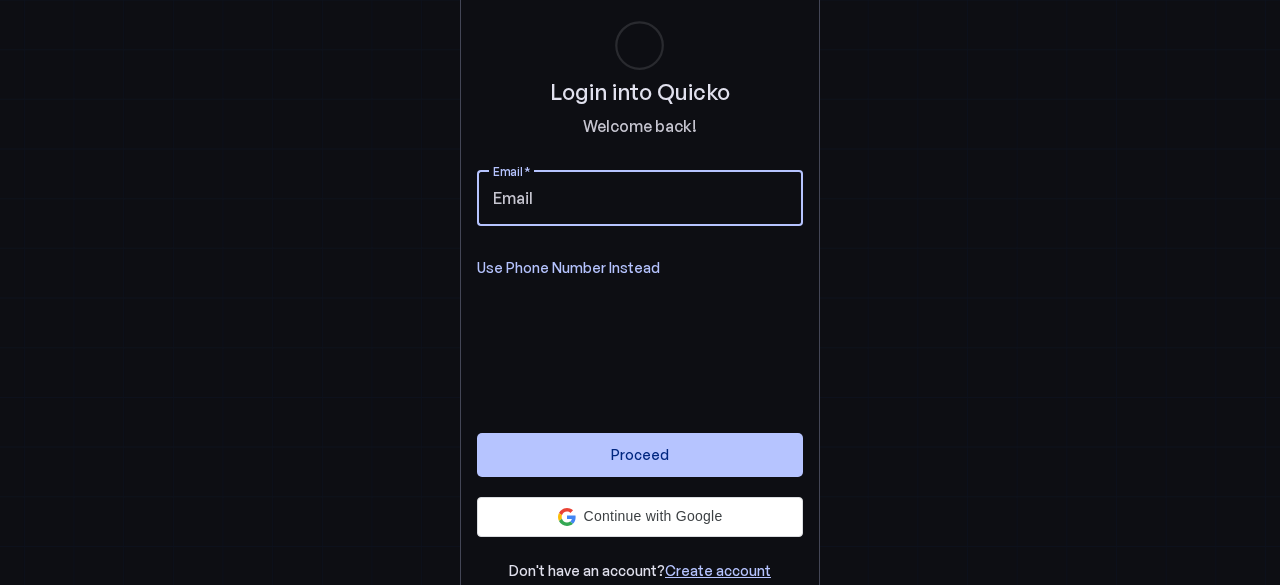 click on "Email" at bounding box center (640, 198) 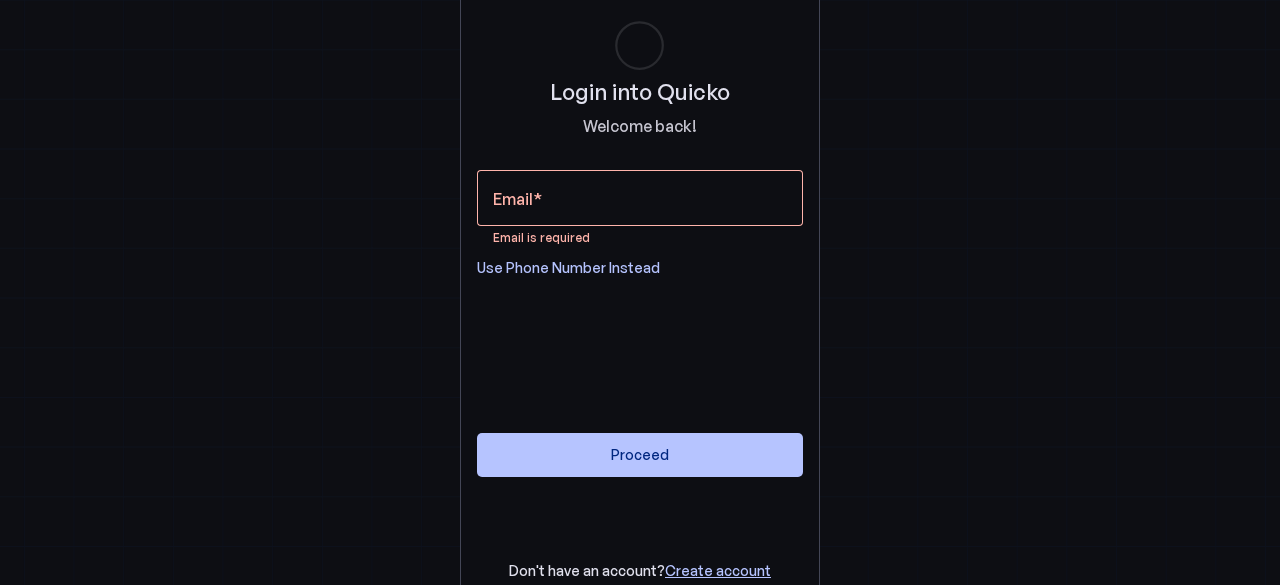click on "Login into Quicko  Welcome back!  Email Email is required Use Phone Number Instead Proceed Don't have an account?  Create account" at bounding box center (640, 292) 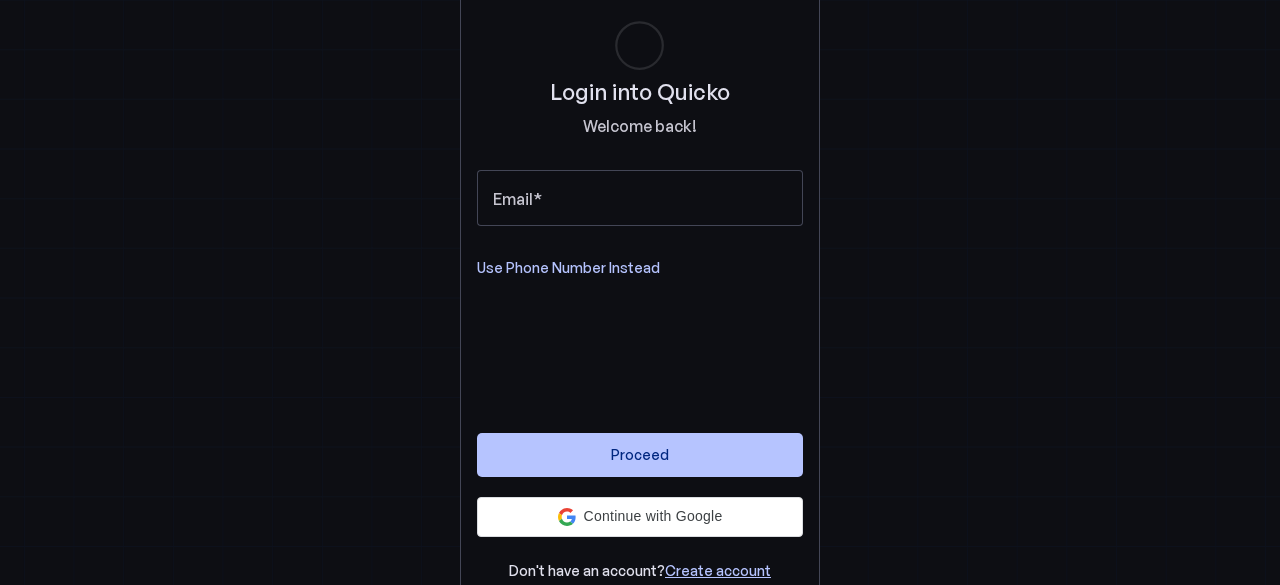 scroll, scrollTop: 0, scrollLeft: 0, axis: both 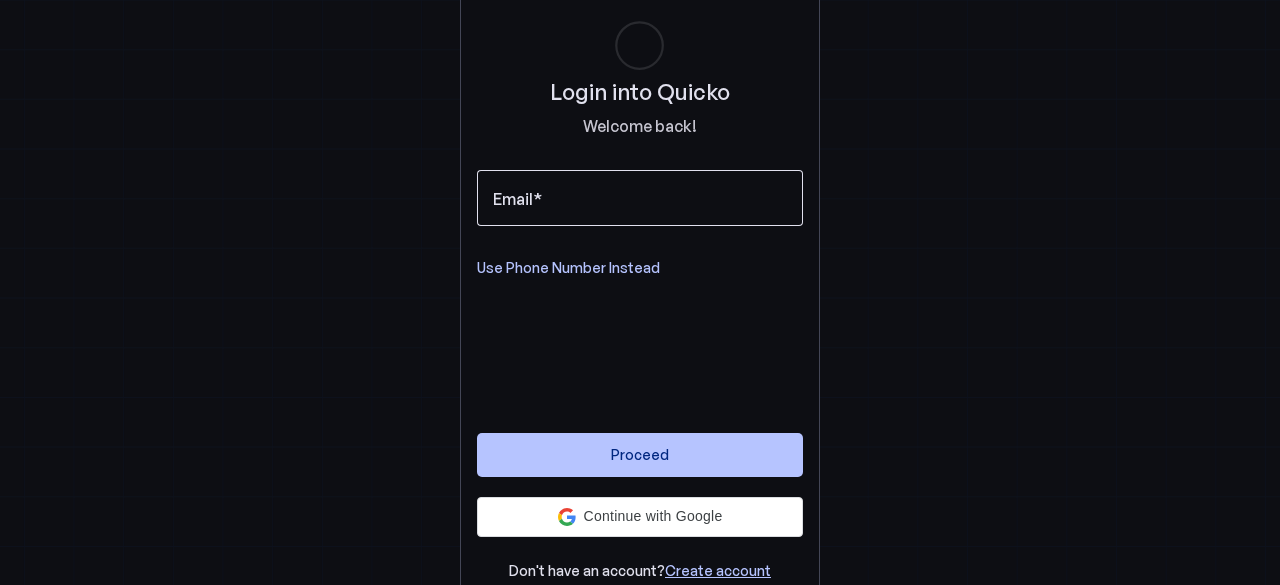 click on "Email" at bounding box center [640, 198] 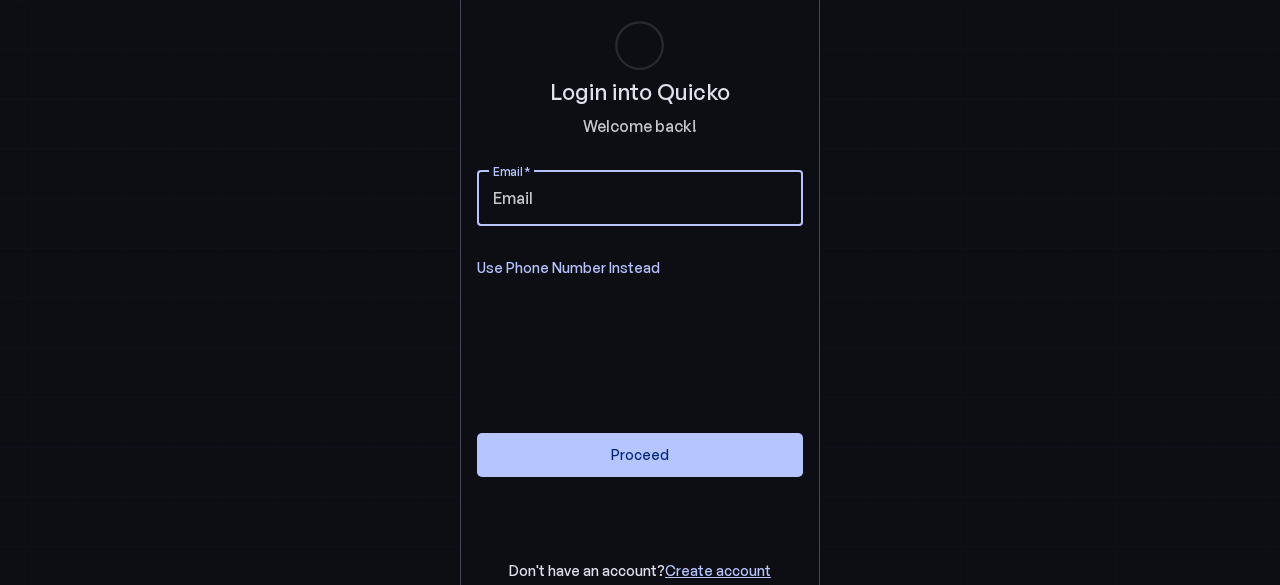 click on "Use Phone Number Instead" at bounding box center (568, 268) 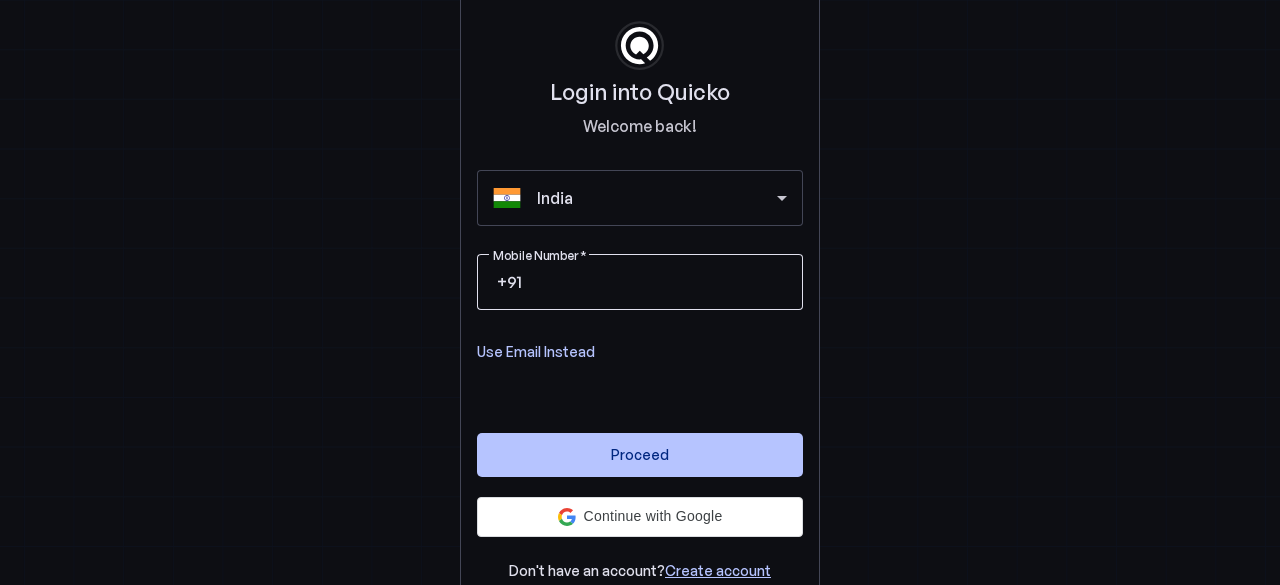 click on "Mobile Number" at bounding box center [656, 282] 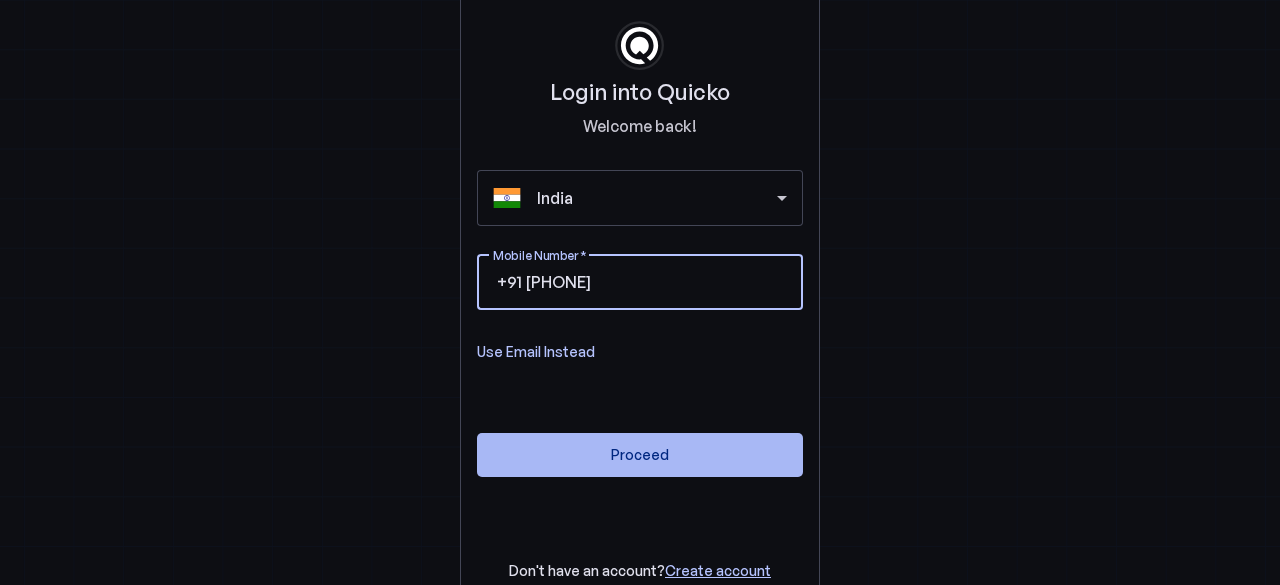 type on "[PHONE]" 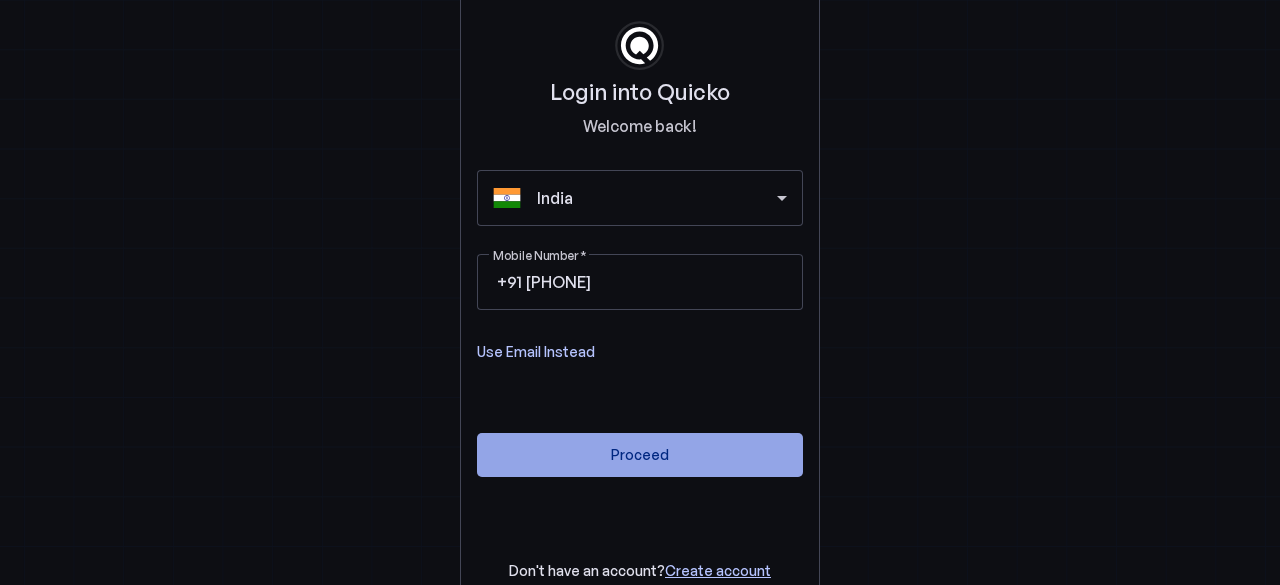 click on "Proceed" at bounding box center (640, 454) 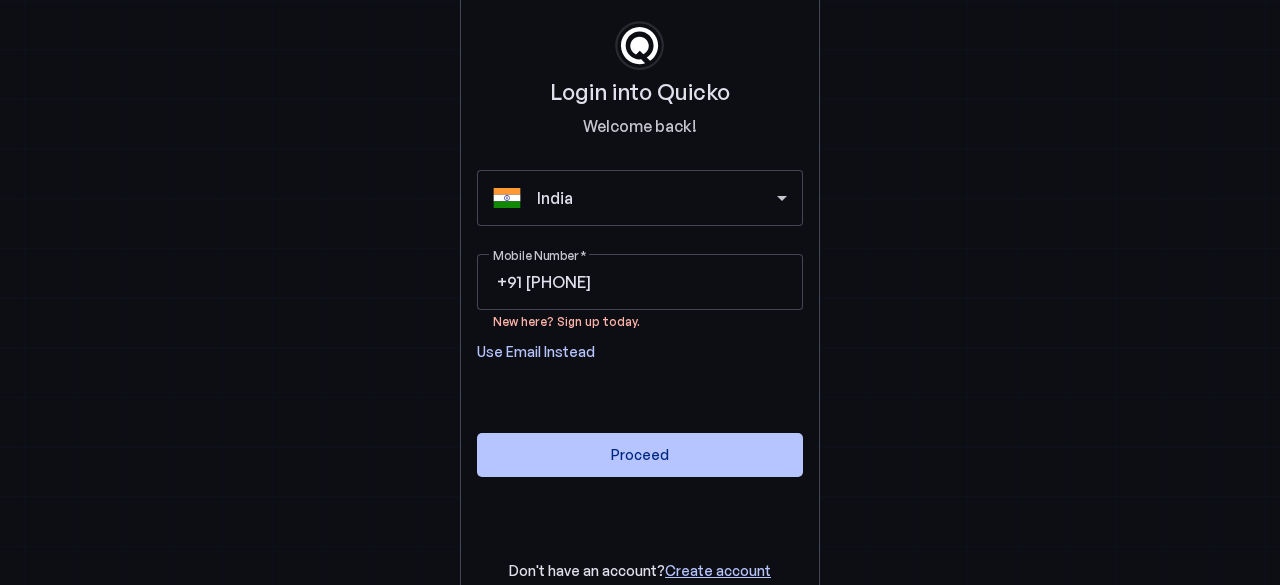 click on "Use Email Instead" at bounding box center (536, 352) 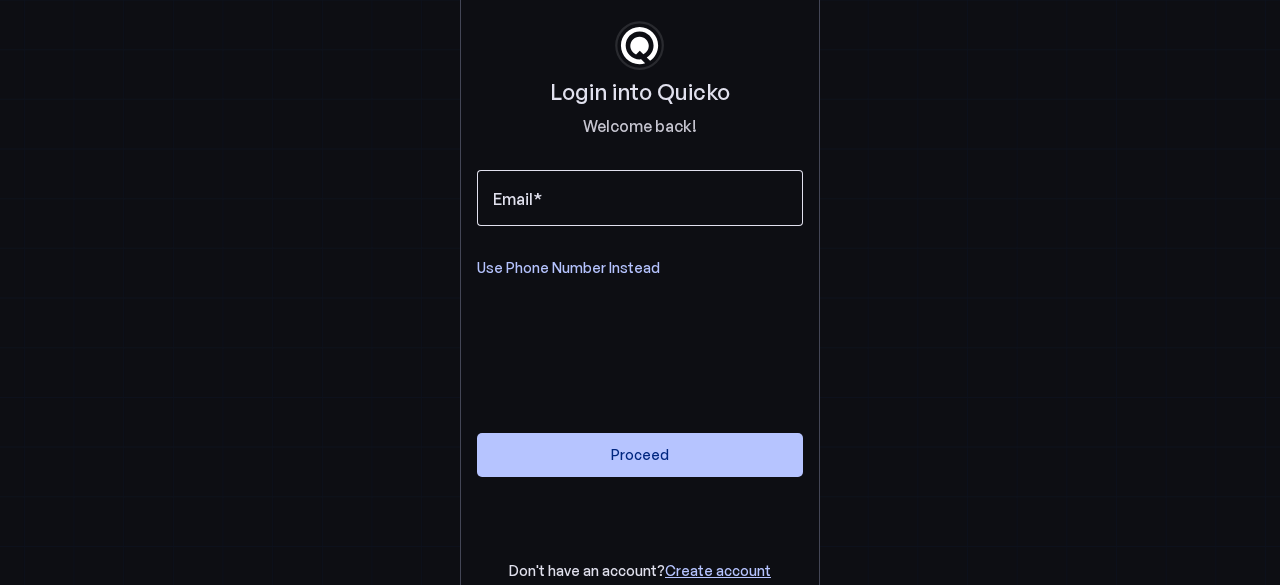 click on "Email" at bounding box center (640, 198) 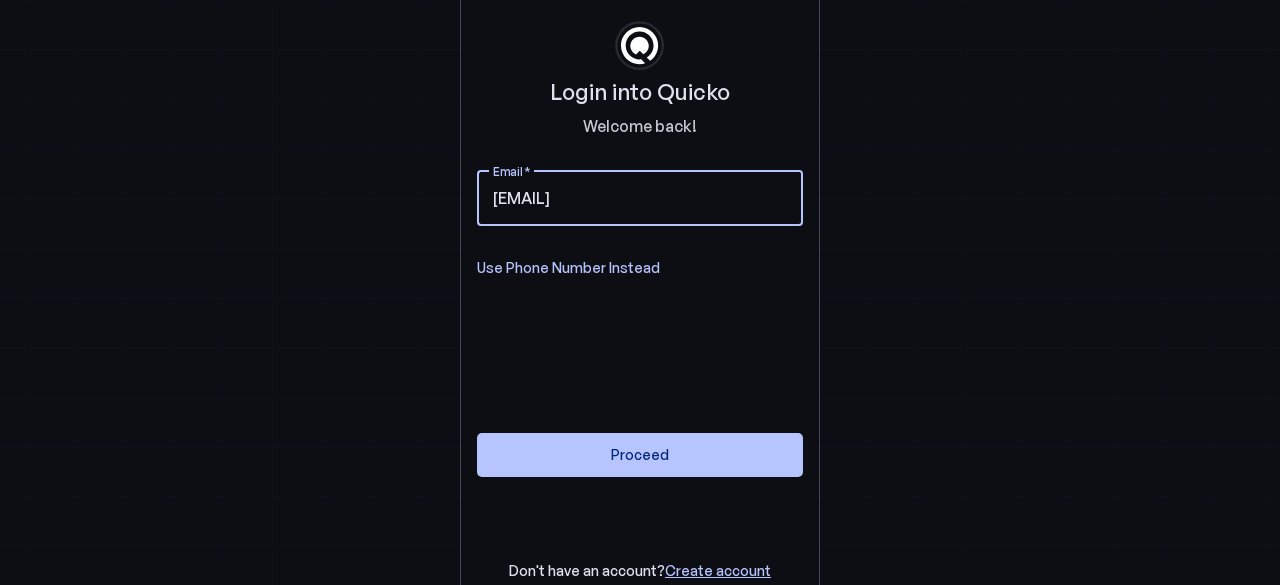type on "vdivya.3793@gmial.com" 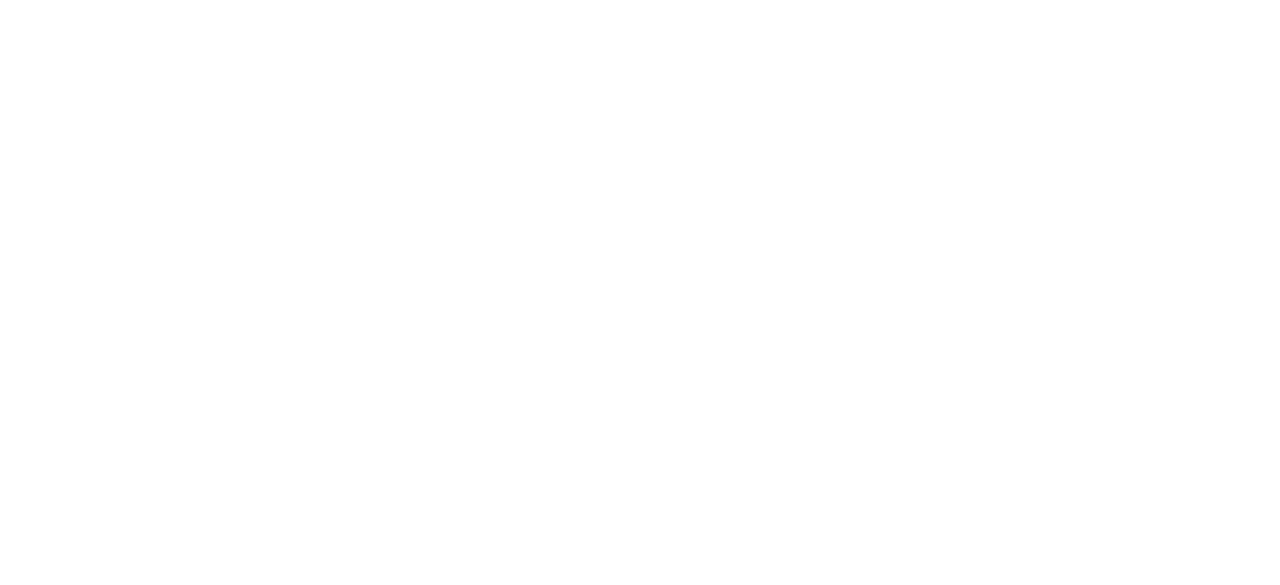 scroll, scrollTop: 0, scrollLeft: 0, axis: both 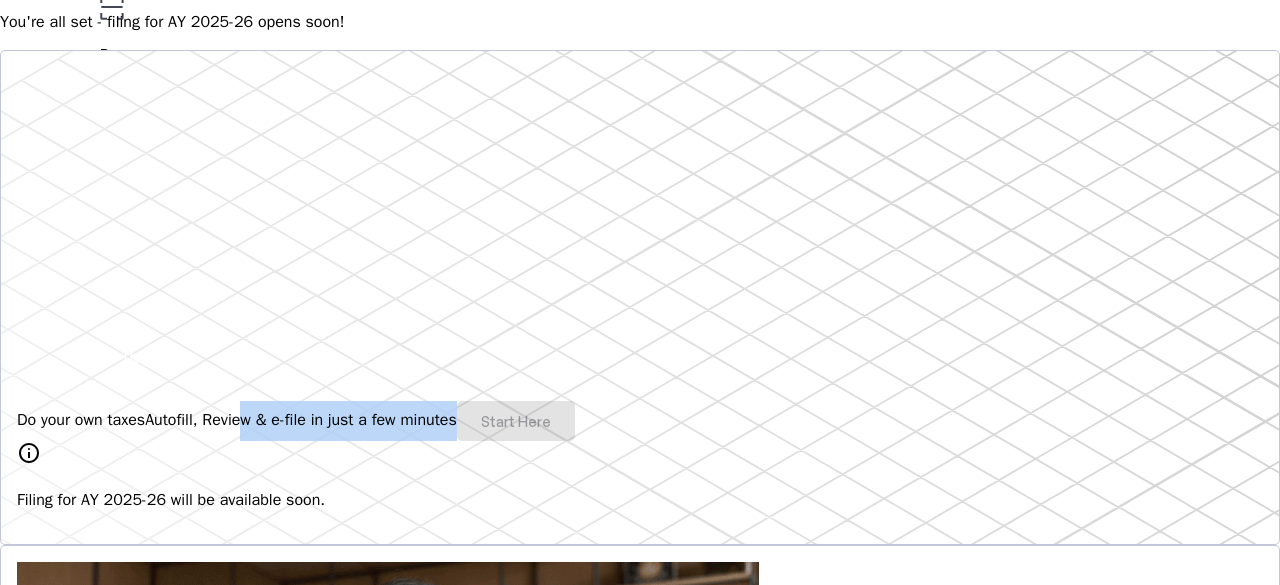 drag, startPoint x: 180, startPoint y: 417, endPoint x: 212, endPoint y: 386, distance: 44.553337 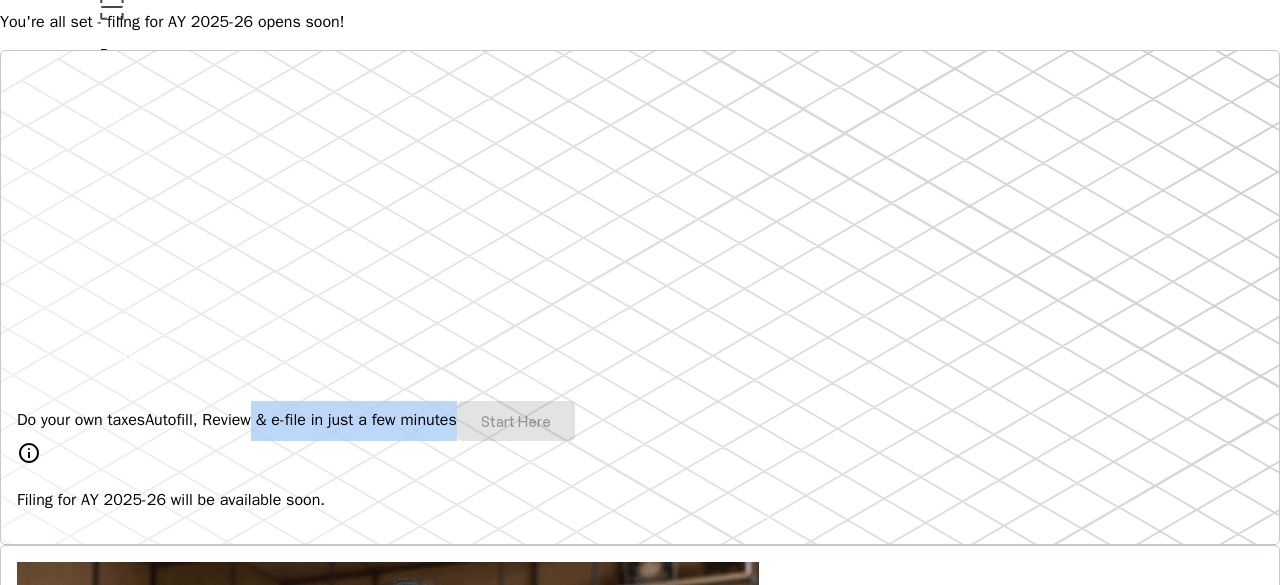 click on "Autofill, Review & e-file in just a few minutes" at bounding box center [301, 420] 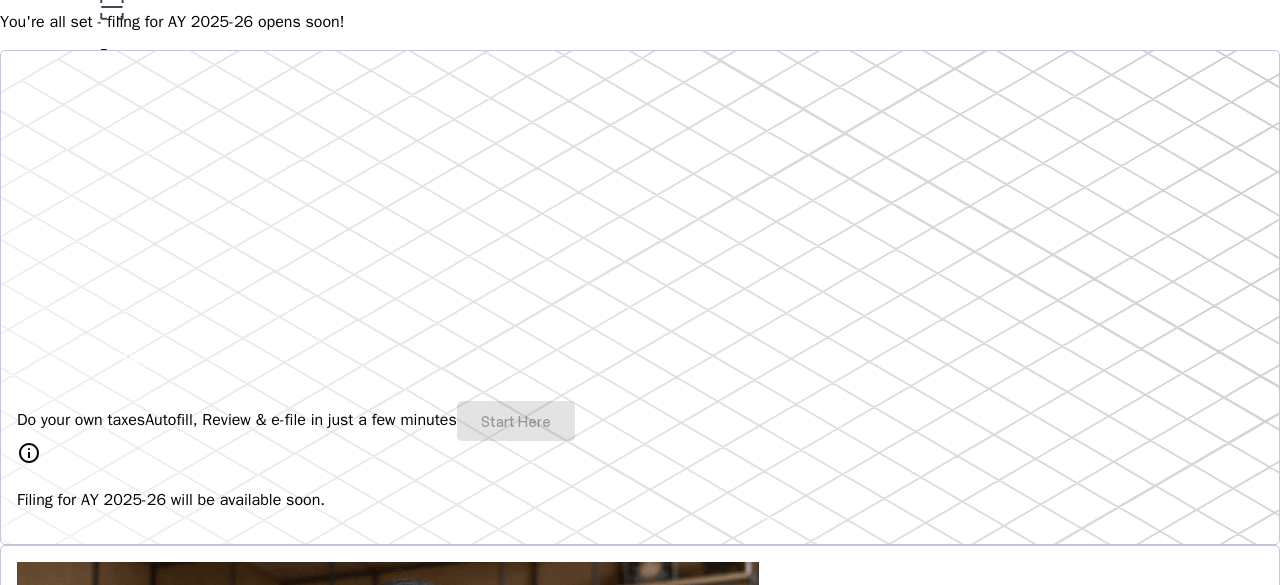 click on "Do your own taxes   Autofill, Review & e-file in just a few minutes   Start Here" at bounding box center (640, 421) 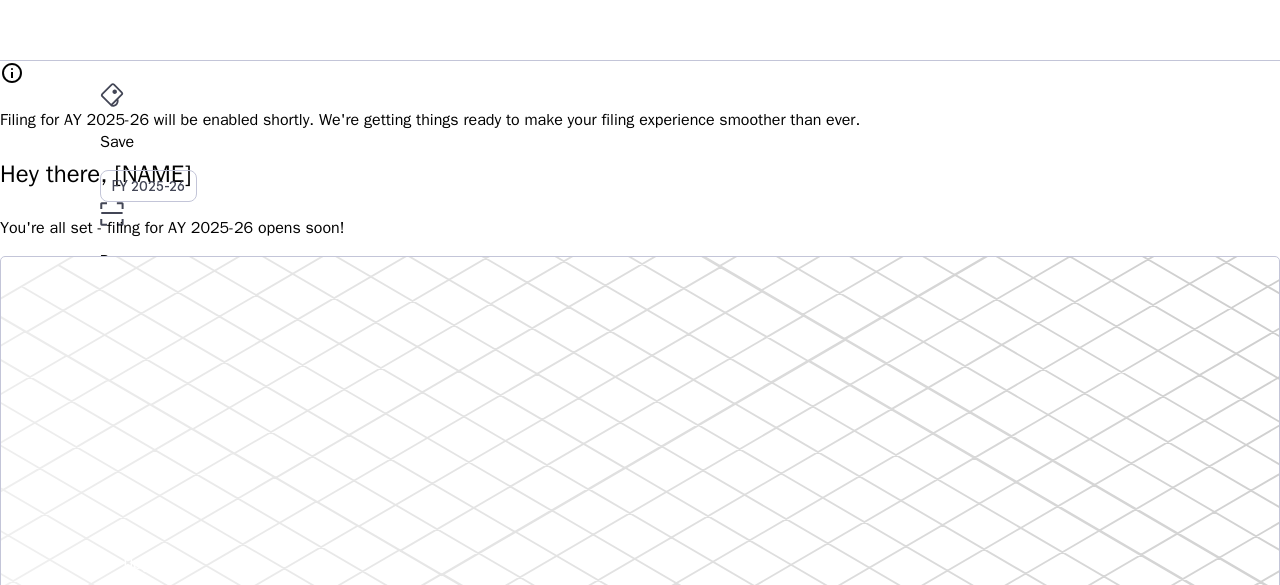scroll, scrollTop: 0, scrollLeft: 0, axis: both 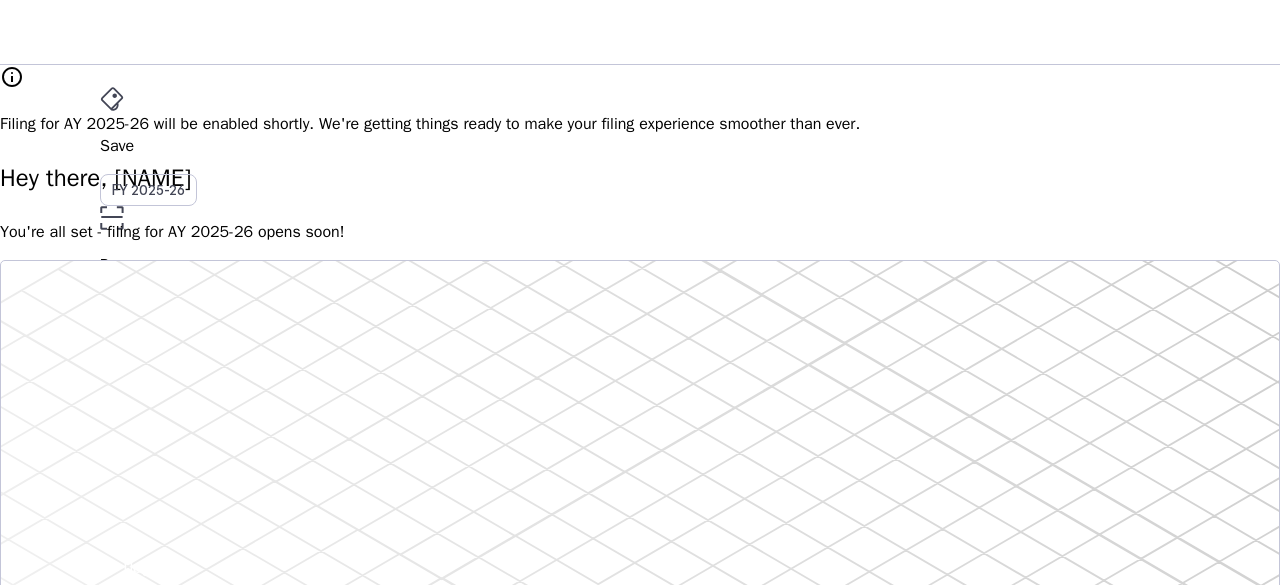 click on "AY 2025-26" at bounding box center (149, 396) 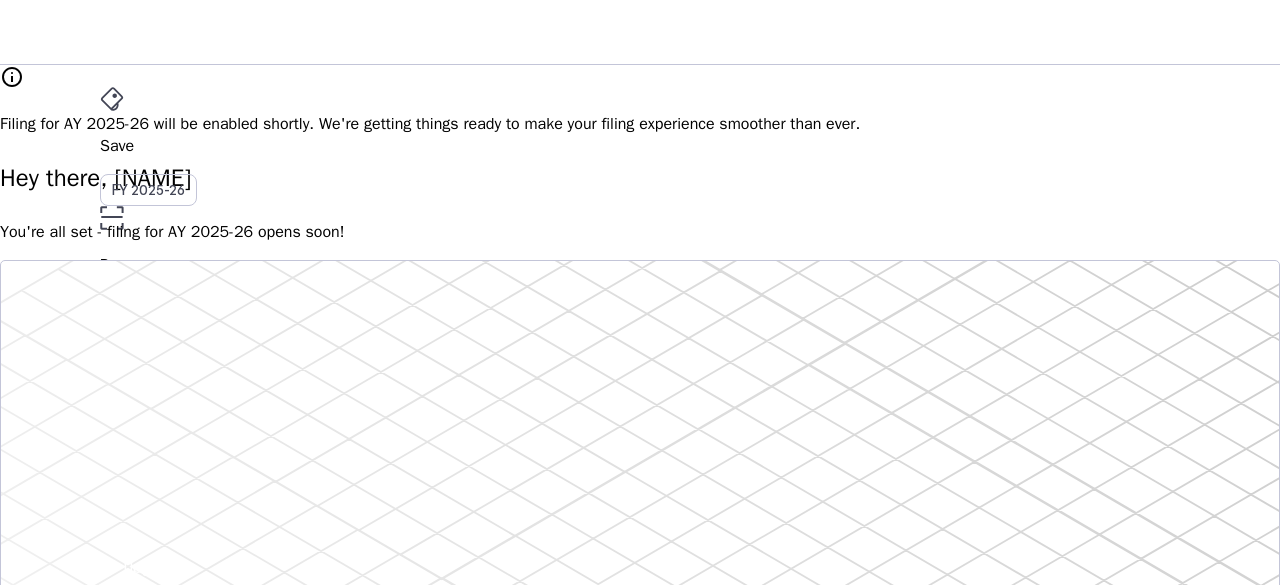 click on "File" at bounding box center (640, 352) 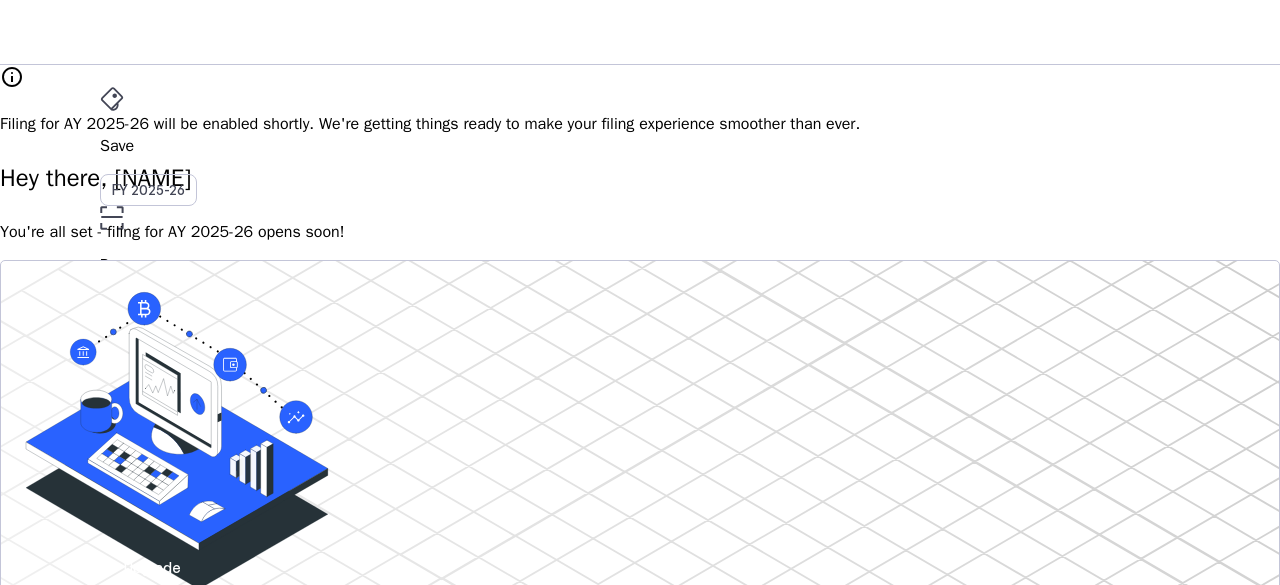 click on "File" at bounding box center (640, 352) 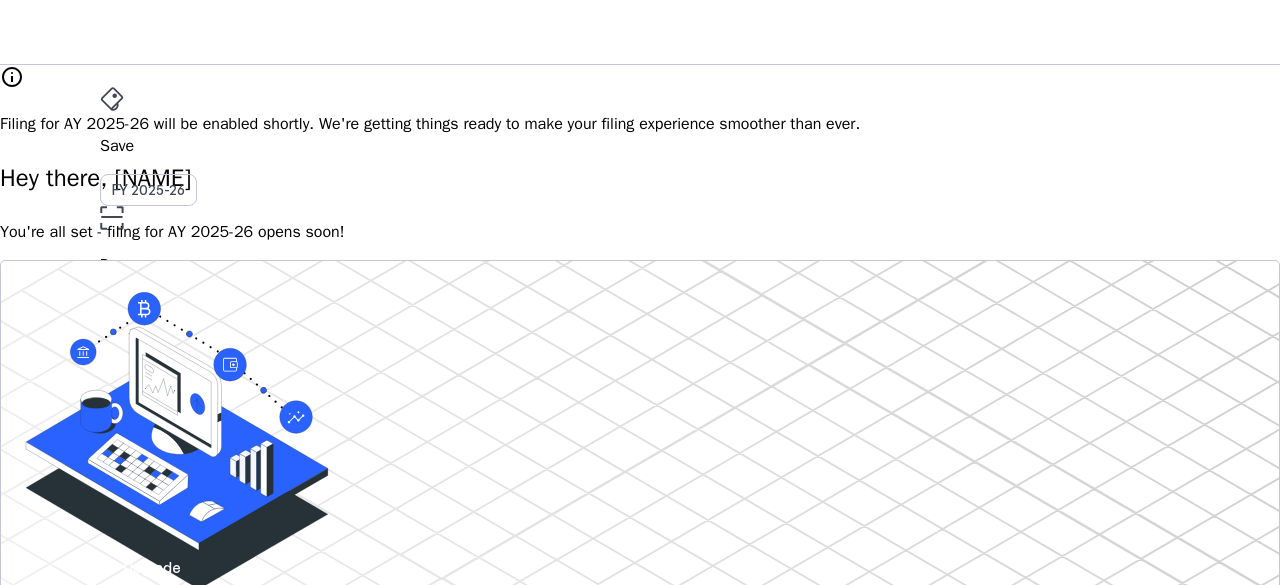 click on "AY 2025-26" at bounding box center (149, 396) 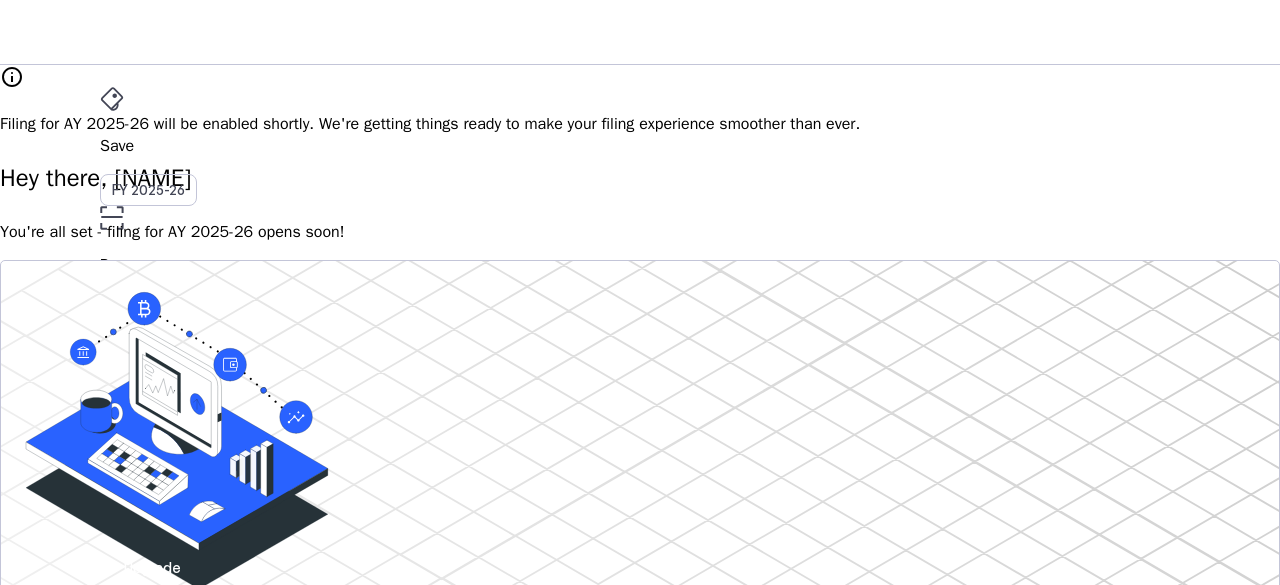 click on "AY 2025-26" at bounding box center (149, 396) 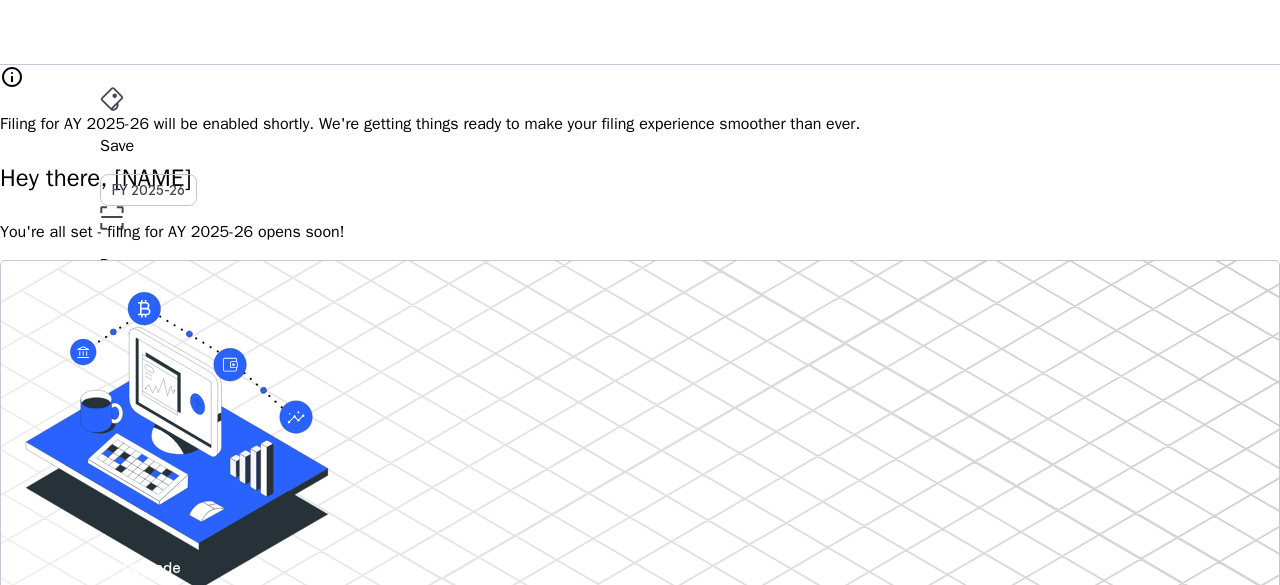 click at bounding box center (112, 99) 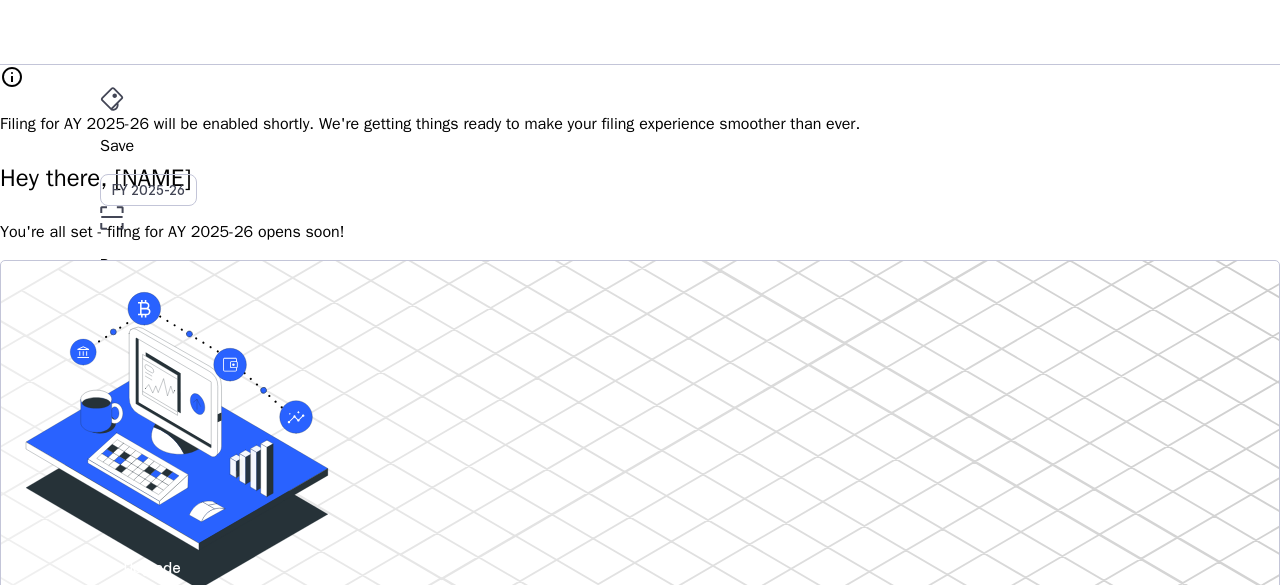 click at bounding box center [640, 3356] 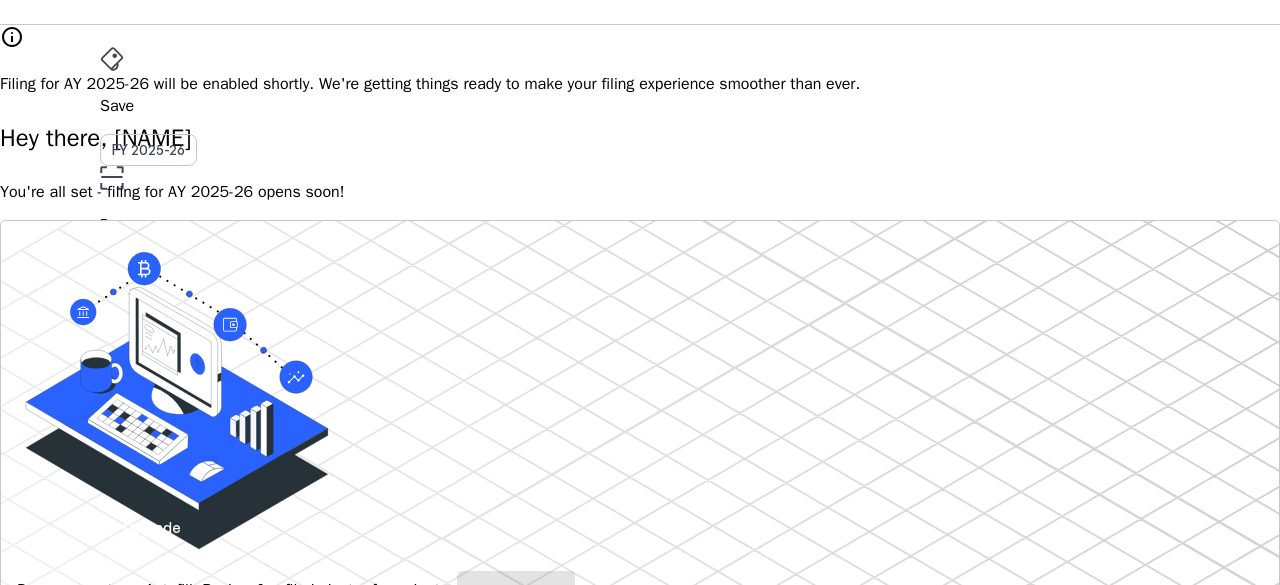 scroll, scrollTop: 0, scrollLeft: 0, axis: both 